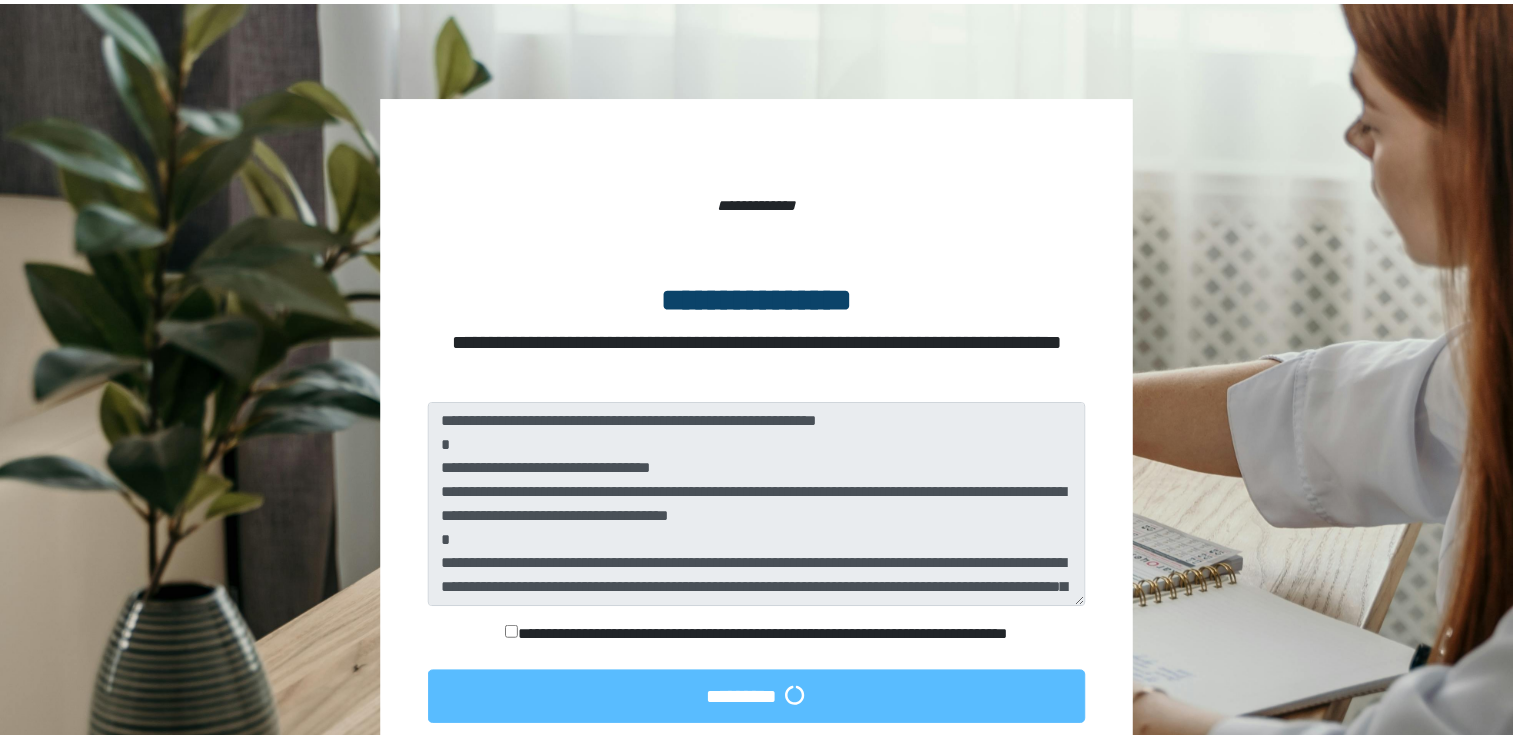 scroll, scrollTop: 0, scrollLeft: 0, axis: both 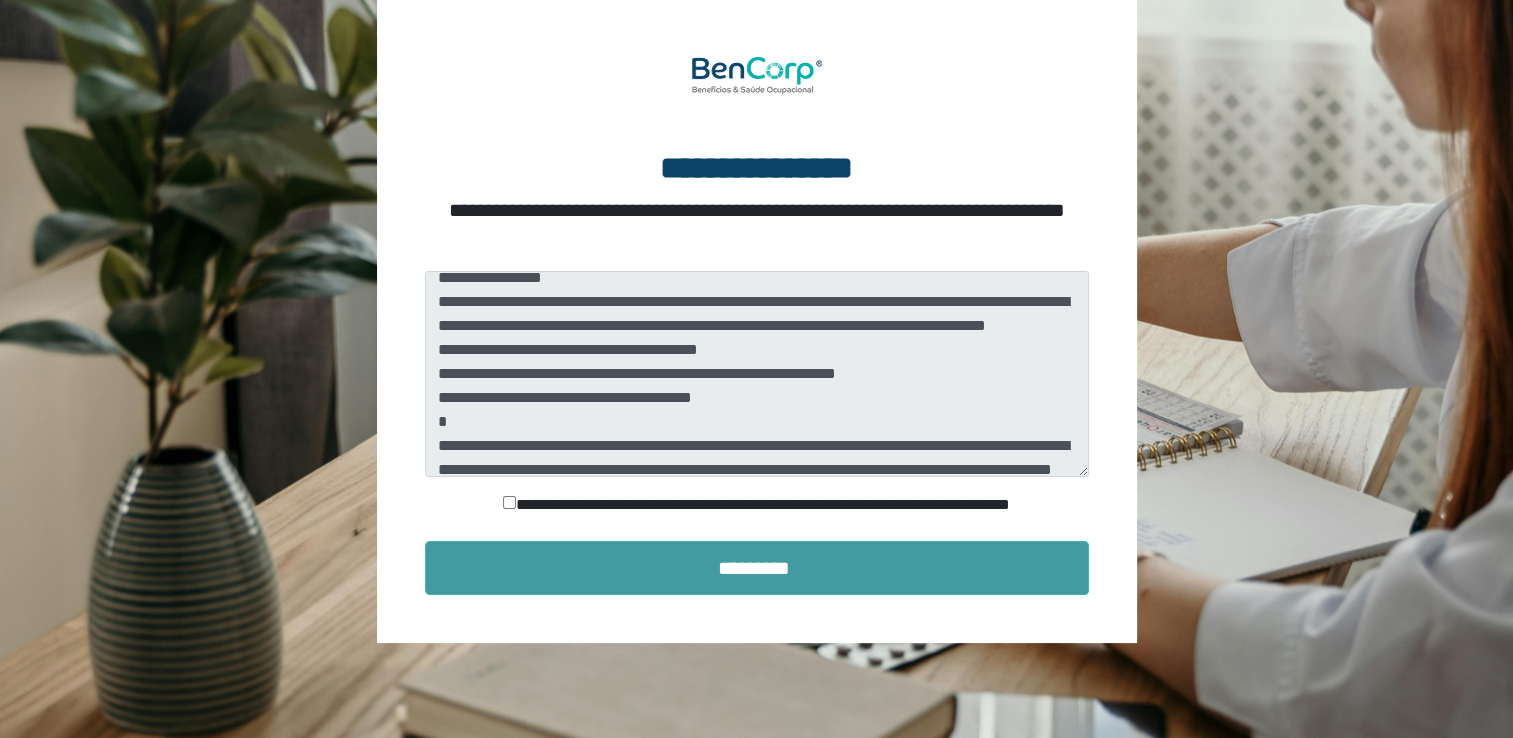click on "*********" at bounding box center (757, 568) 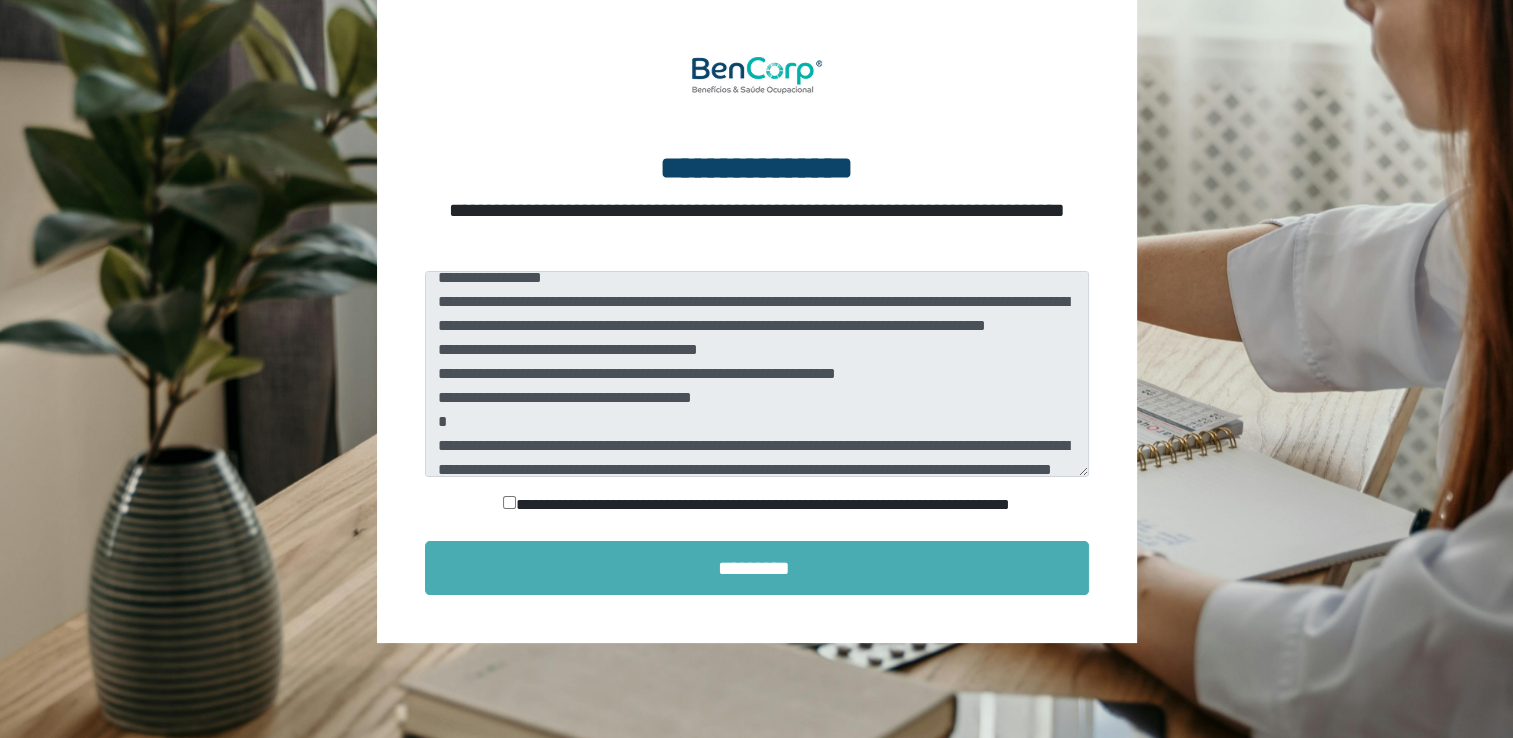 scroll, scrollTop: 3, scrollLeft: 0, axis: vertical 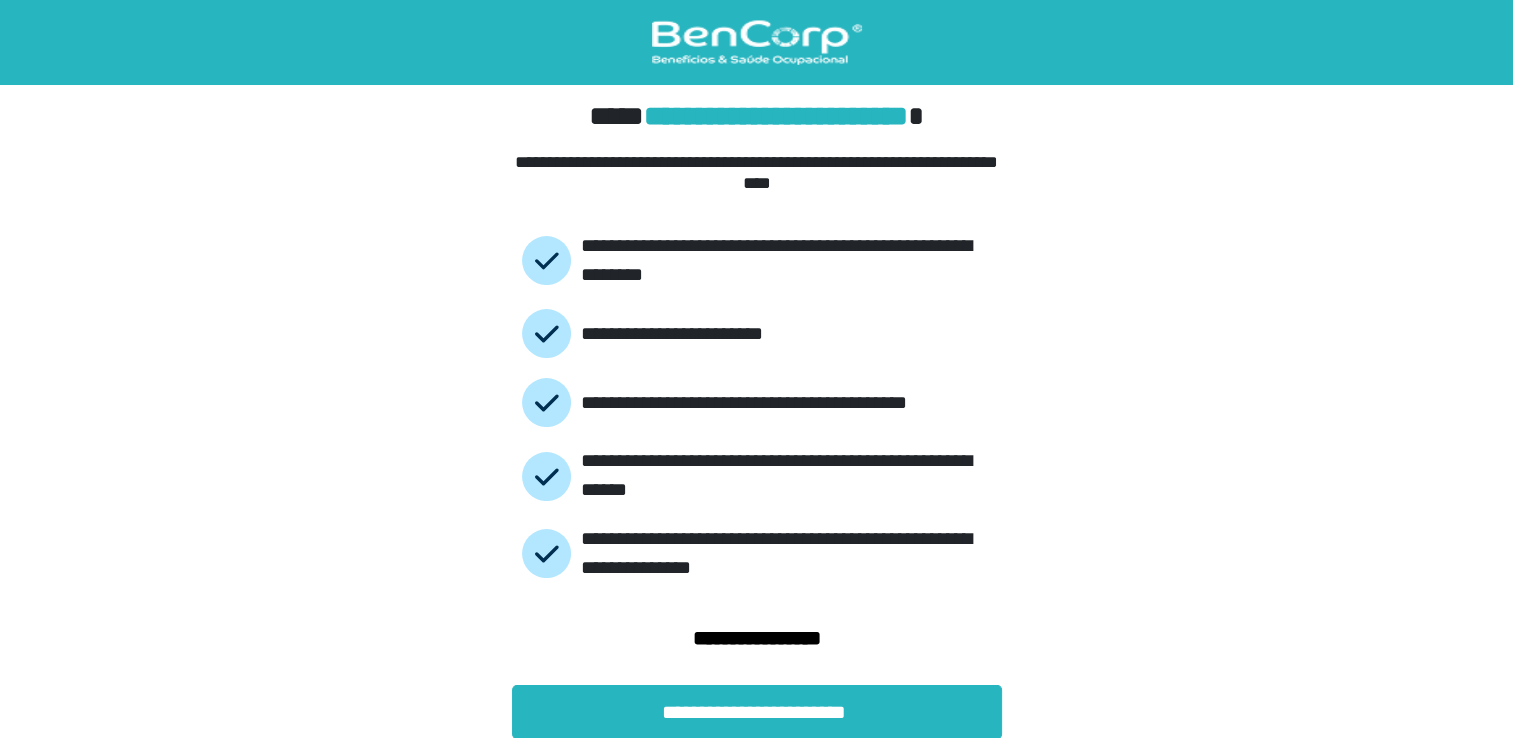 drag, startPoint x: 1368, startPoint y: 666, endPoint x: 1531, endPoint y: 619, distance: 169.6408 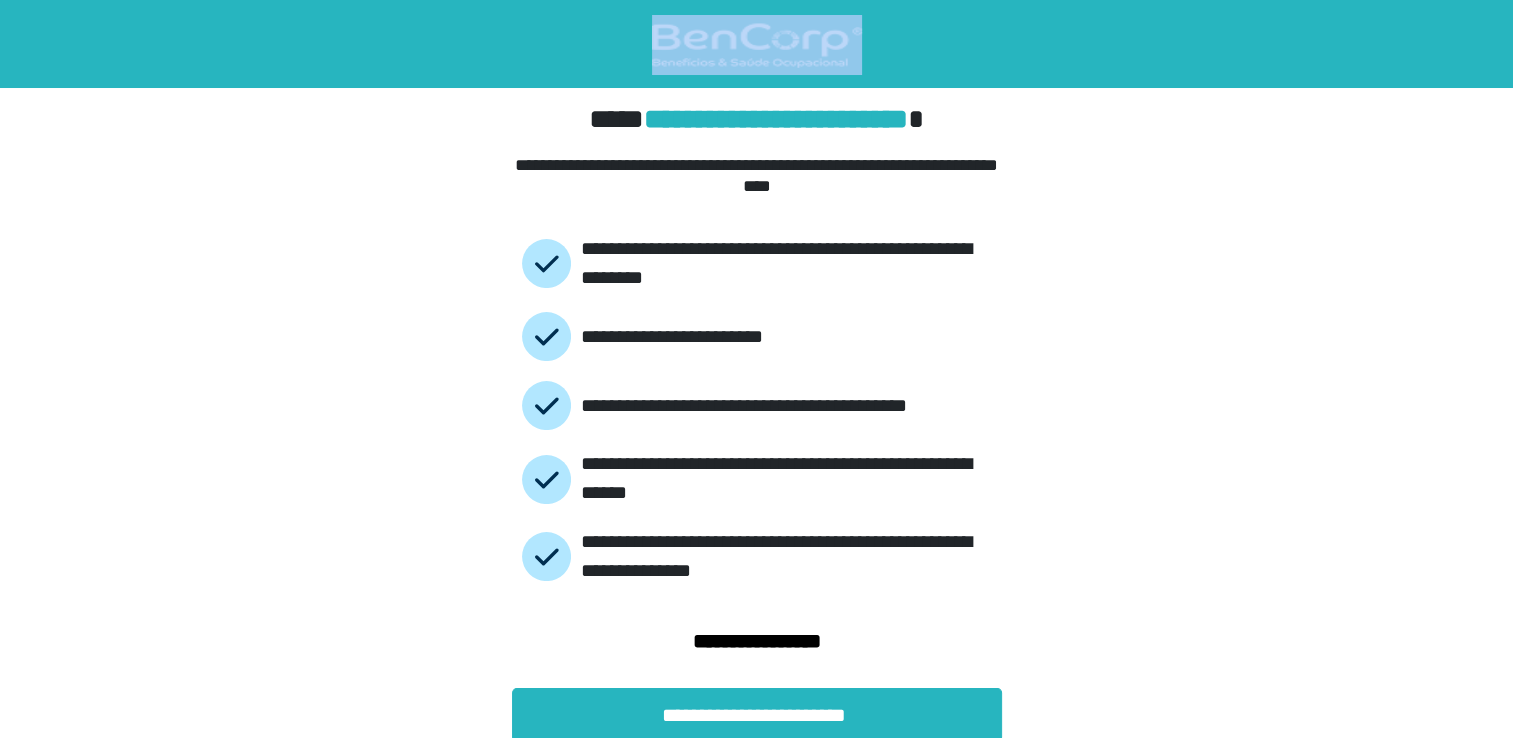 drag, startPoint x: 411, startPoint y: 52, endPoint x: 409, endPoint y: 111, distance: 59.03389 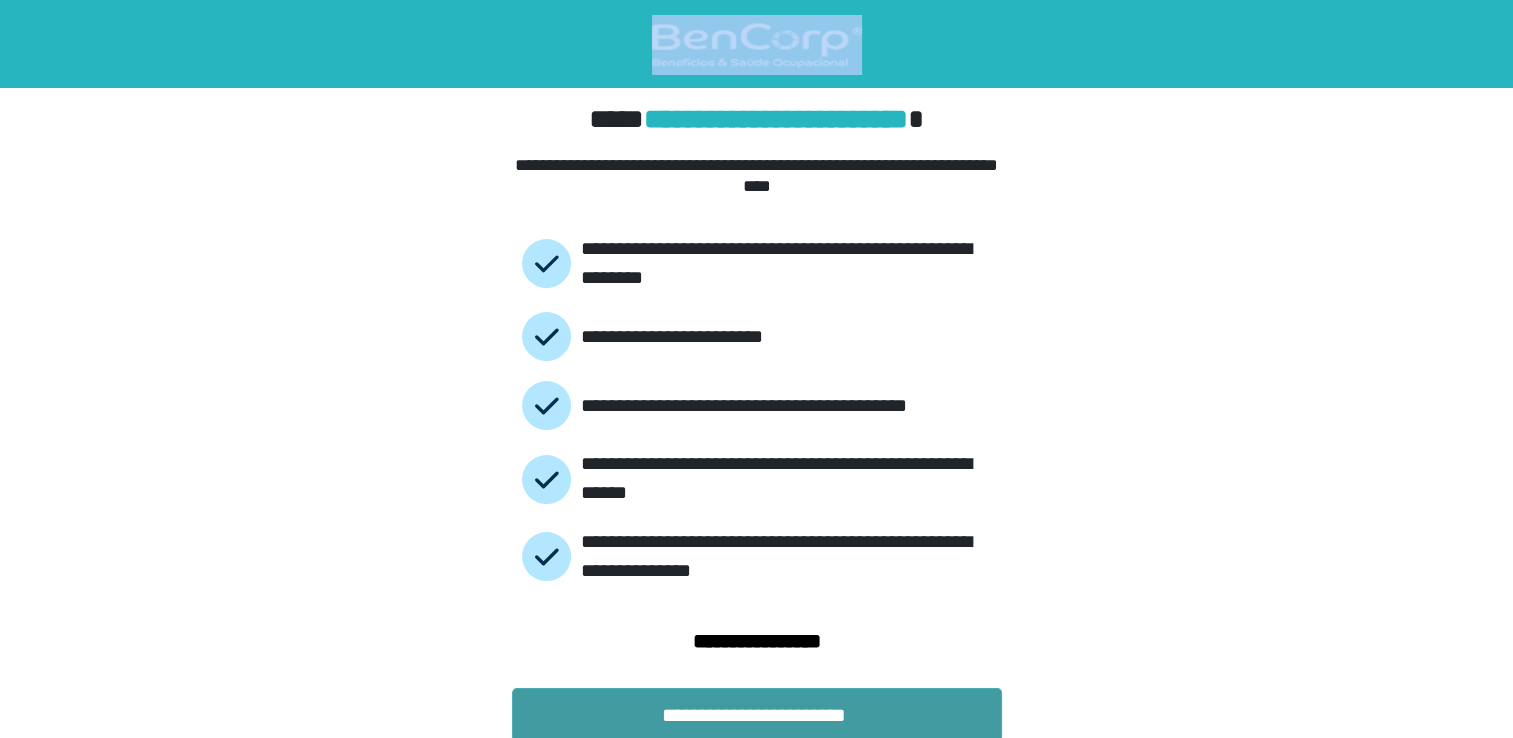 click on "**********" at bounding box center [757, 715] 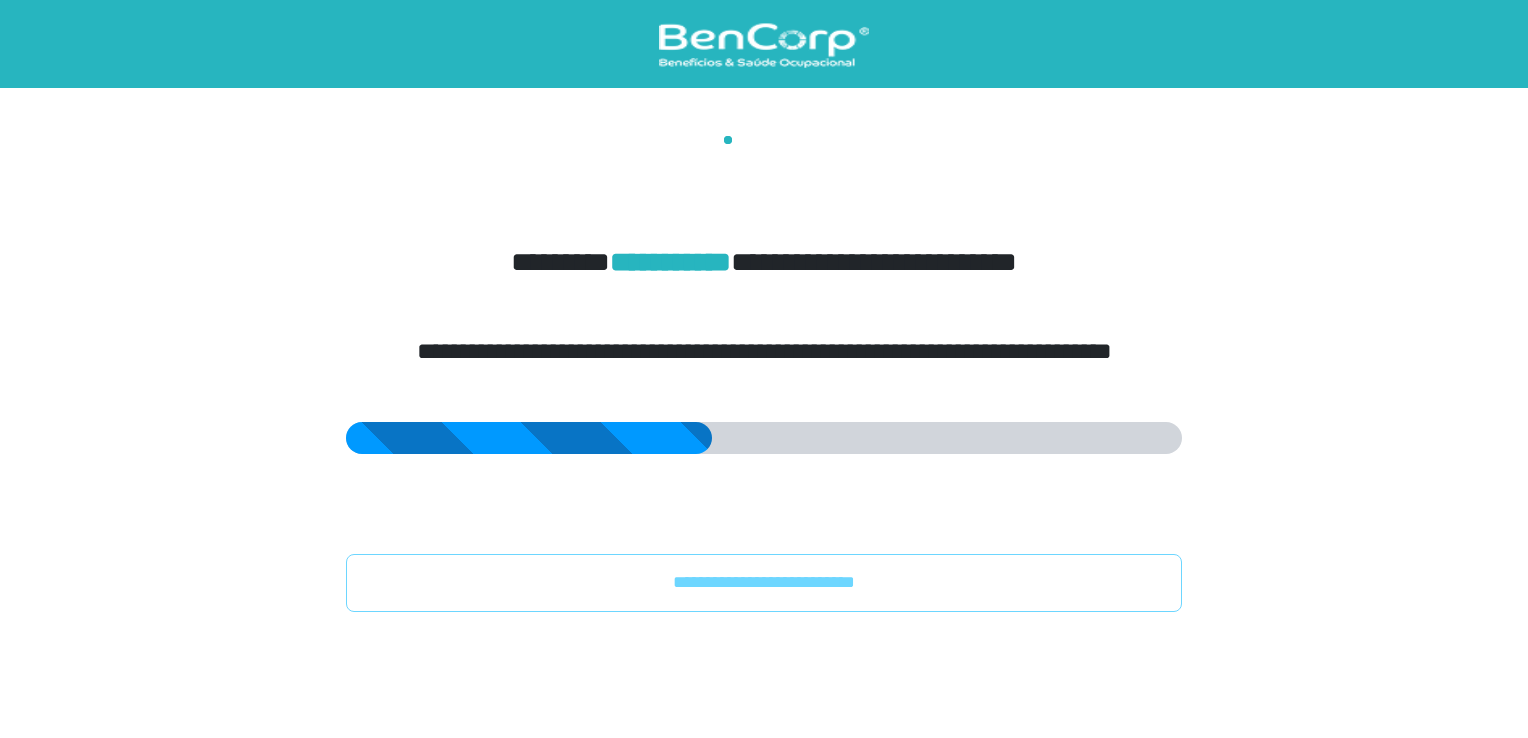click on "**********" at bounding box center [764, 306] 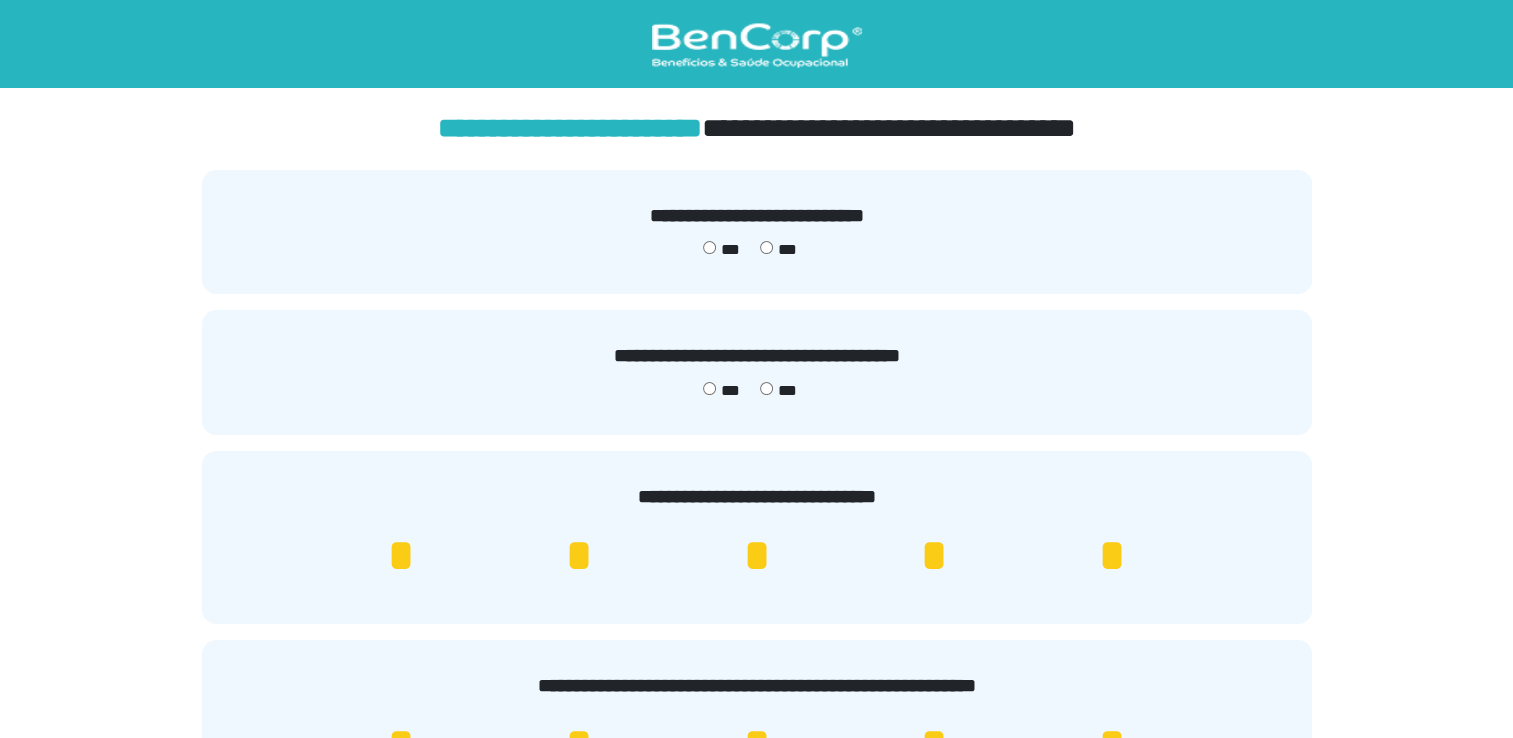 click on "*" at bounding box center (1112, 556) 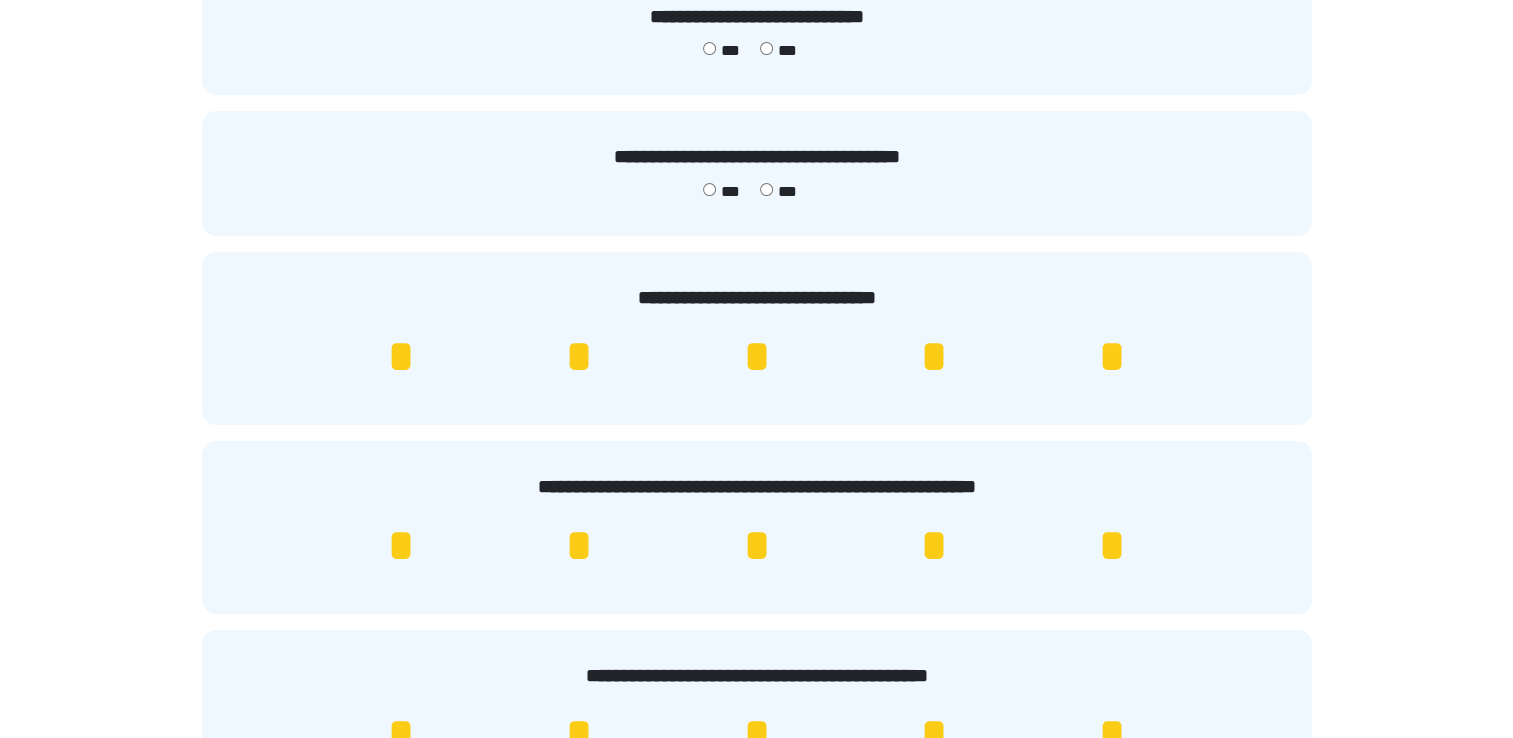 scroll, scrollTop: 200, scrollLeft: 0, axis: vertical 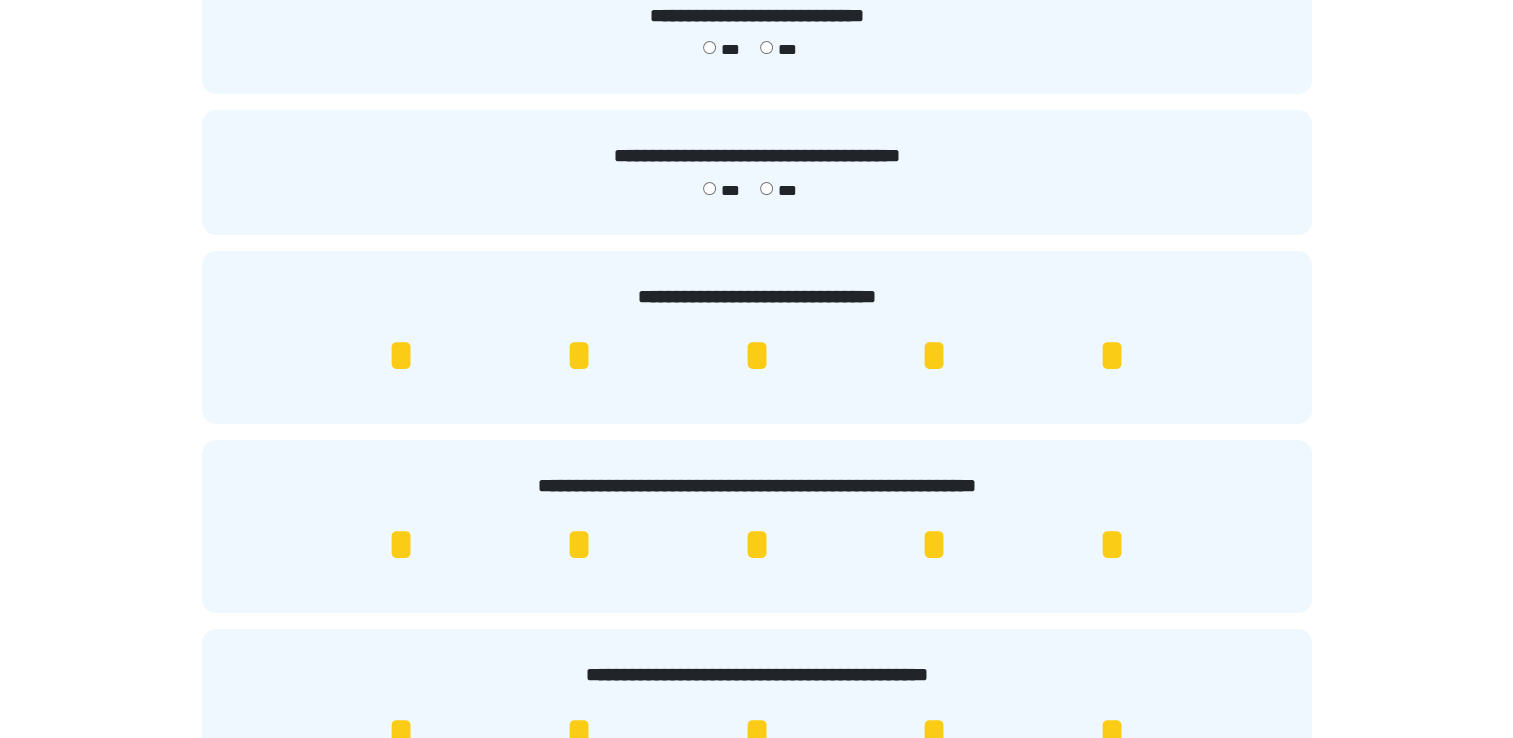 click on "*" at bounding box center [1112, 545] 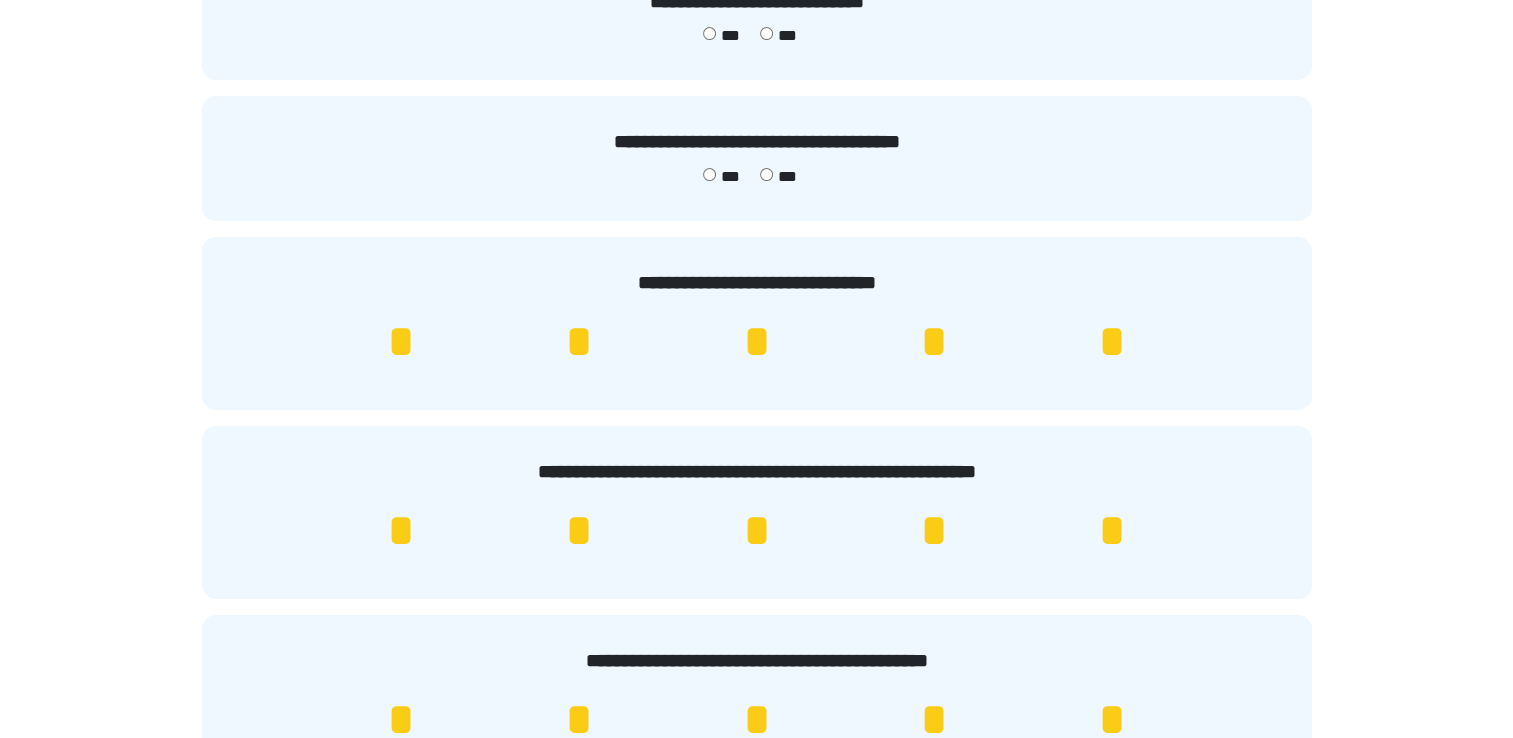 scroll, scrollTop: 300, scrollLeft: 0, axis: vertical 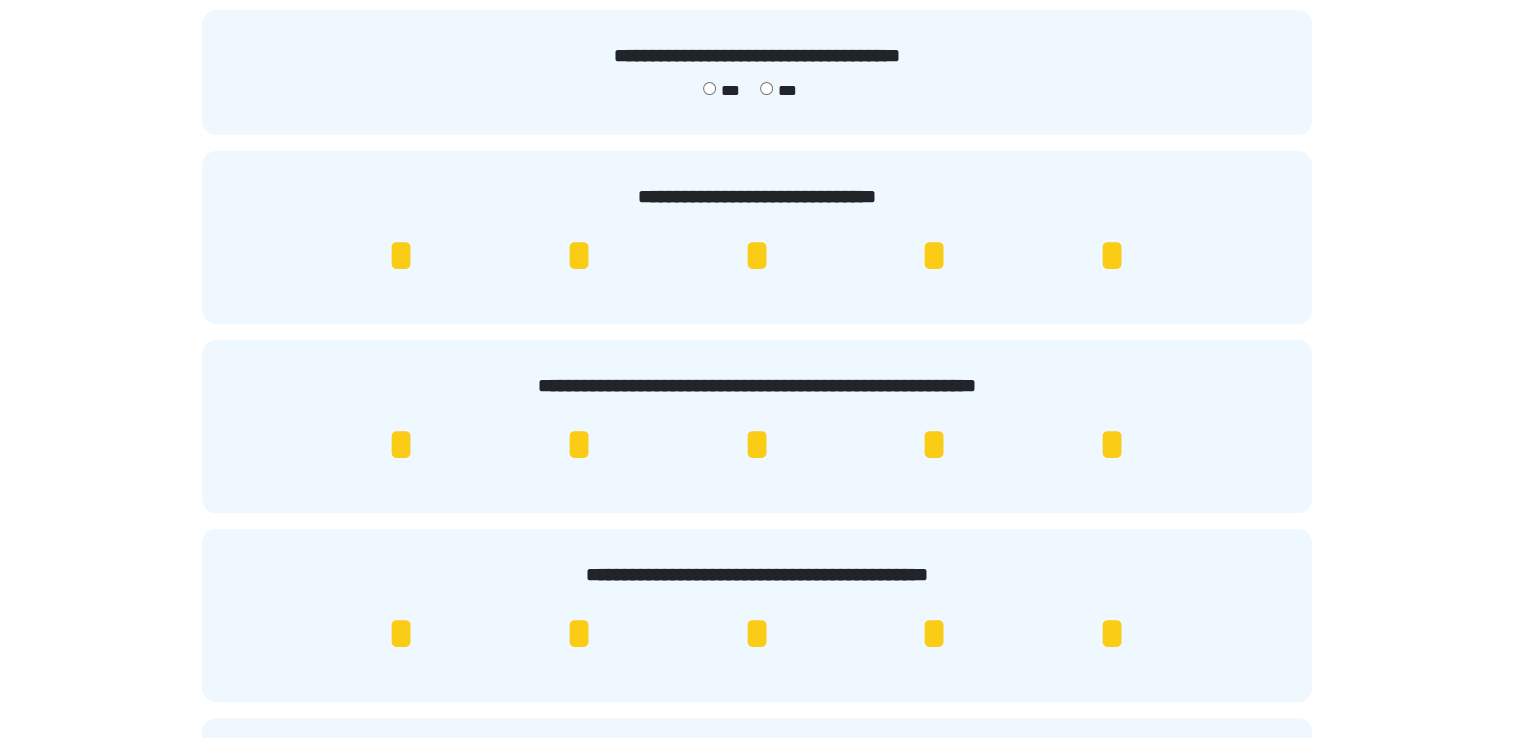 click on "*" at bounding box center [1112, 634] 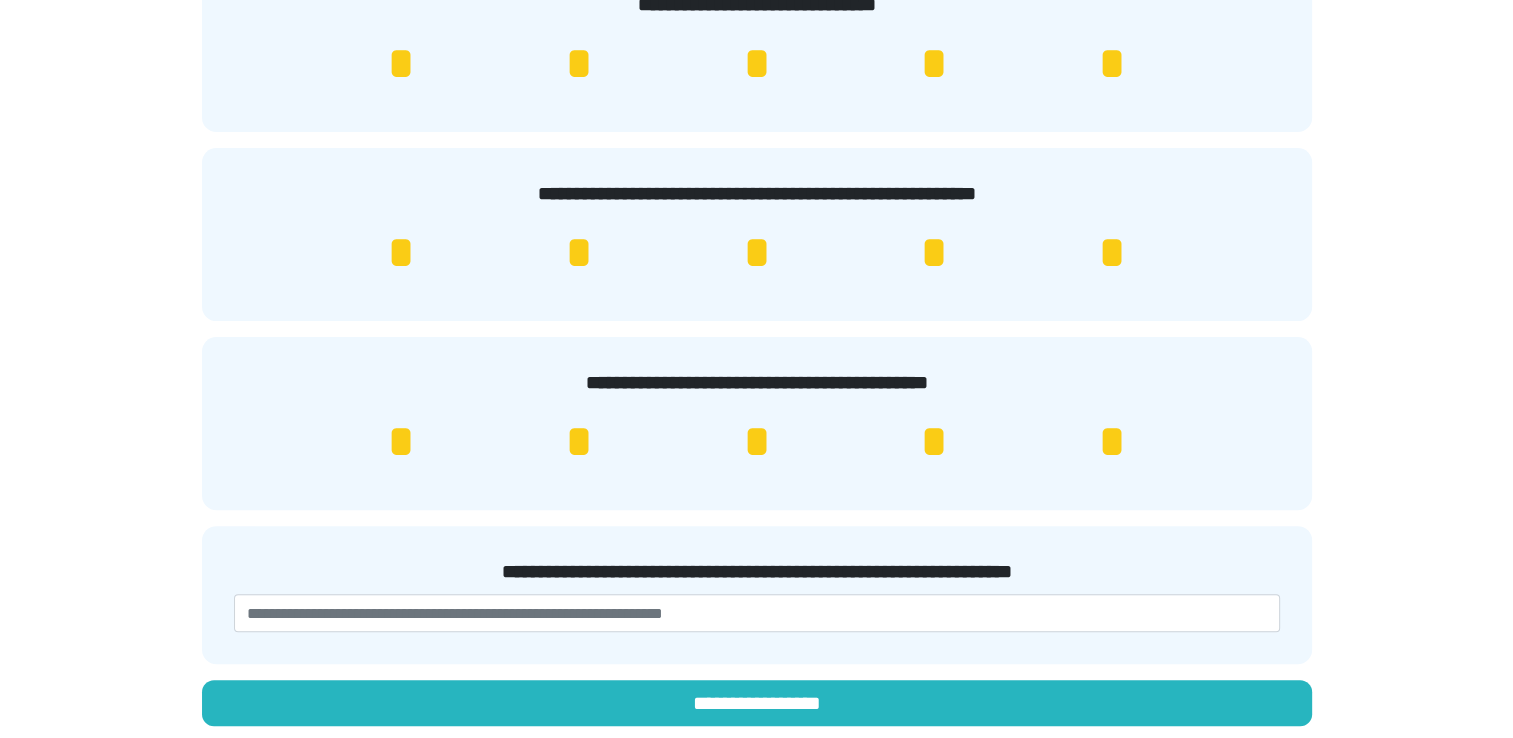 scroll, scrollTop: 496, scrollLeft: 0, axis: vertical 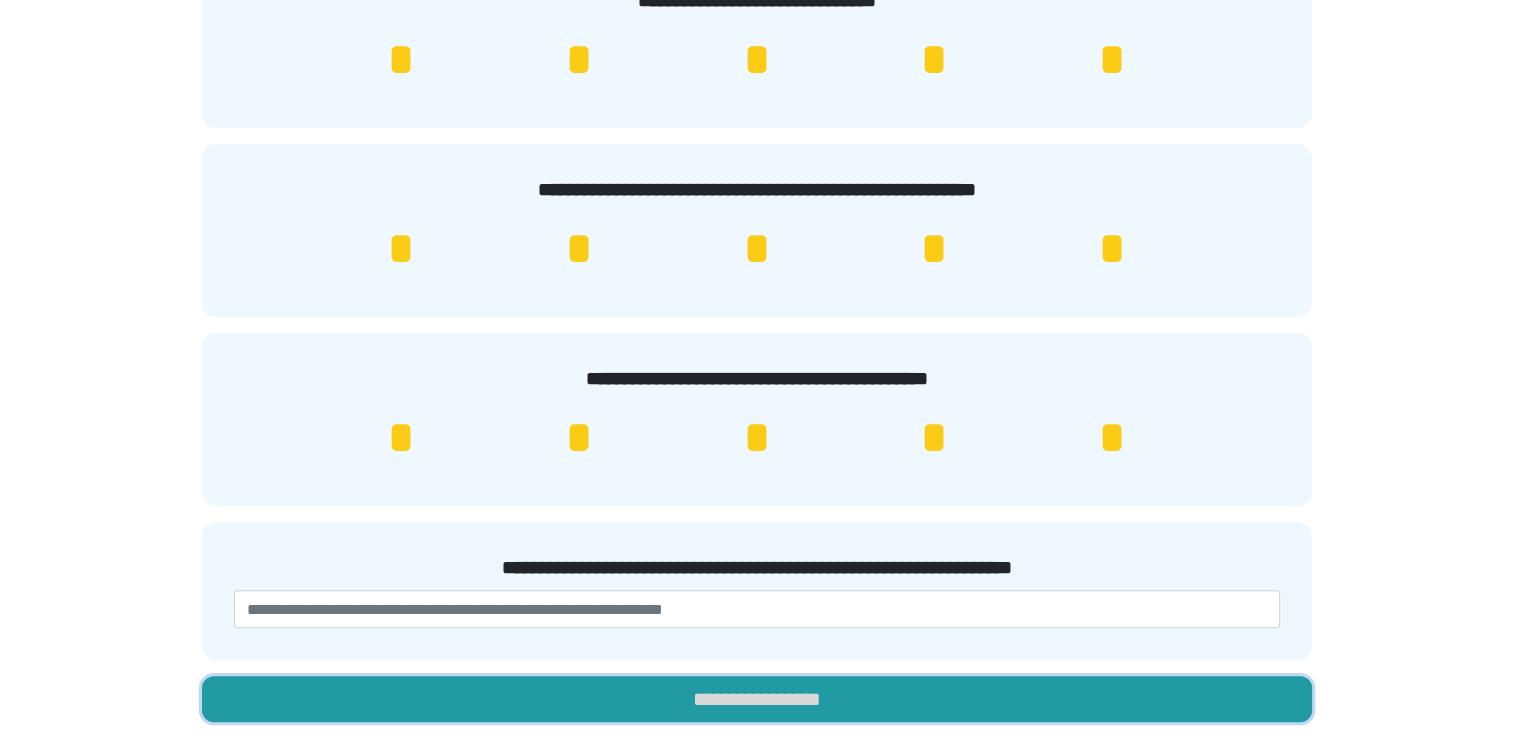 click on "**********" at bounding box center [757, 699] 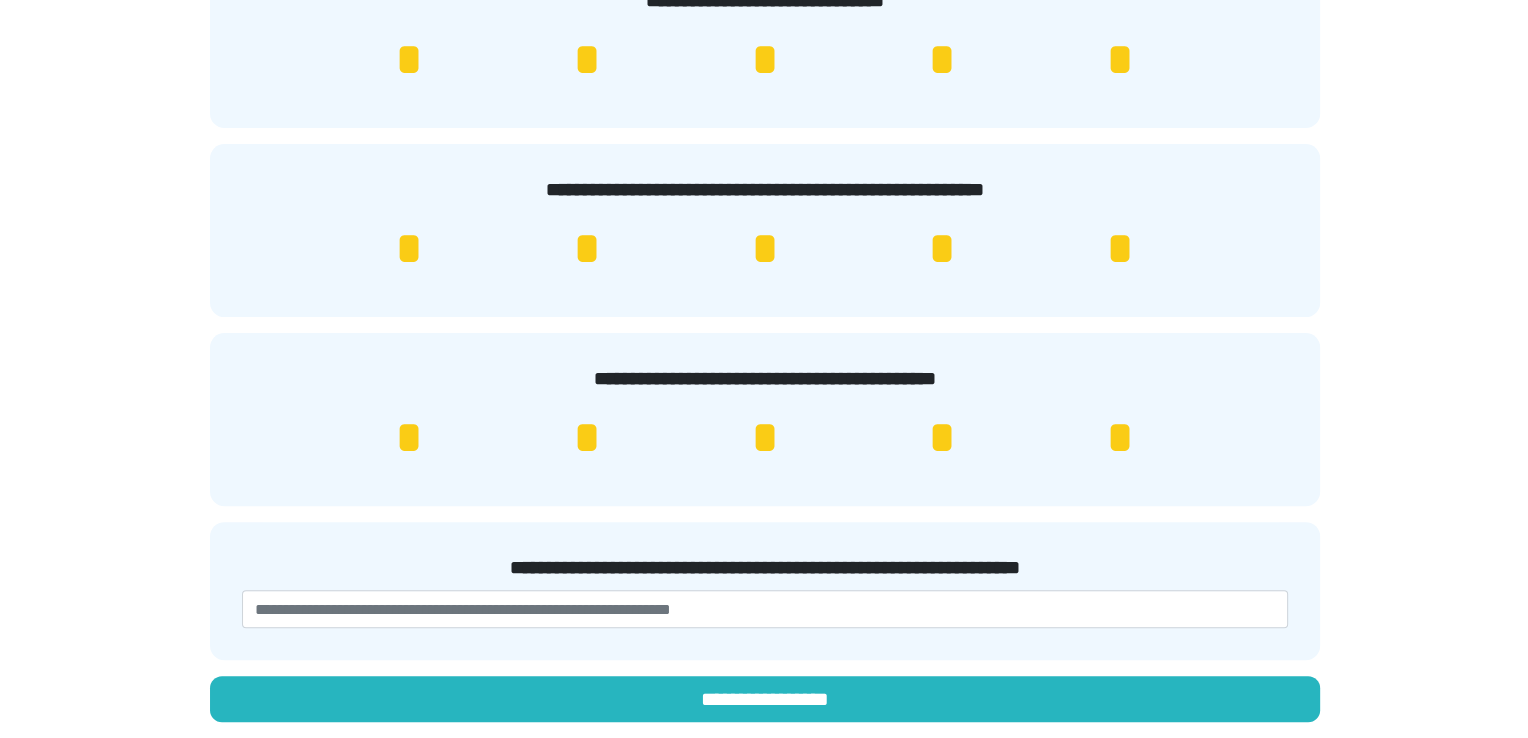 scroll, scrollTop: 0, scrollLeft: 0, axis: both 